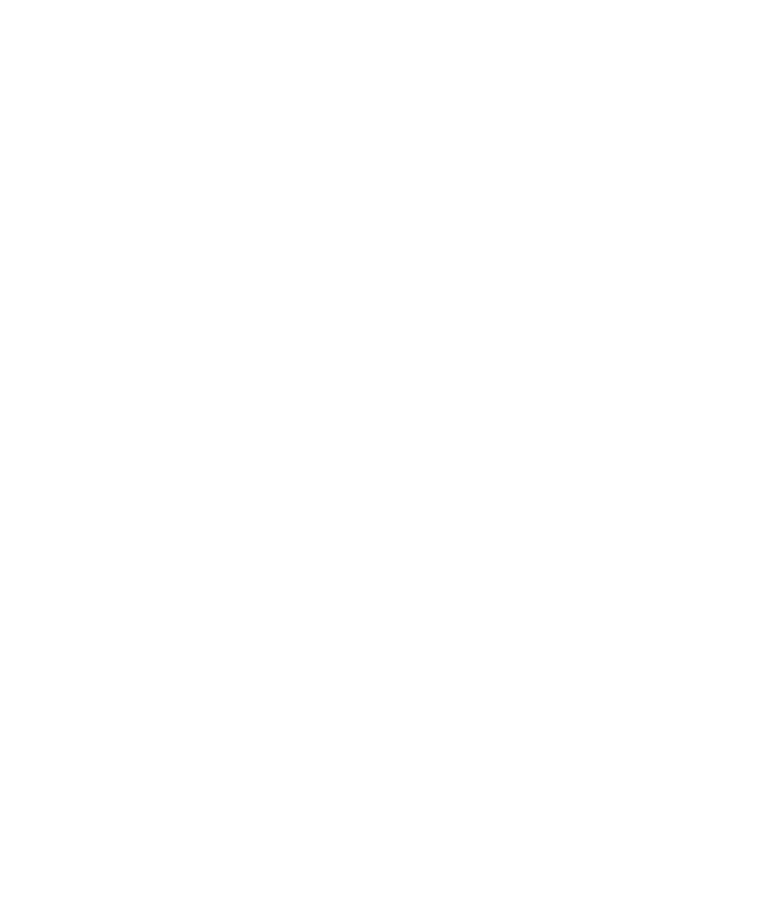 scroll, scrollTop: 0, scrollLeft: 0, axis: both 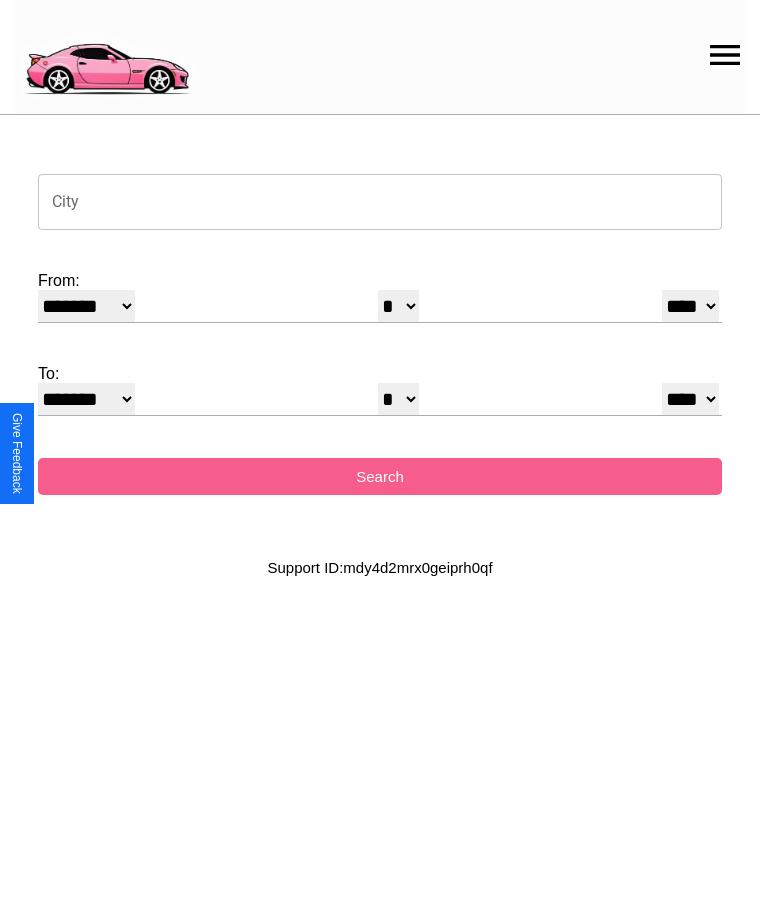 click on "City" at bounding box center [380, 202] 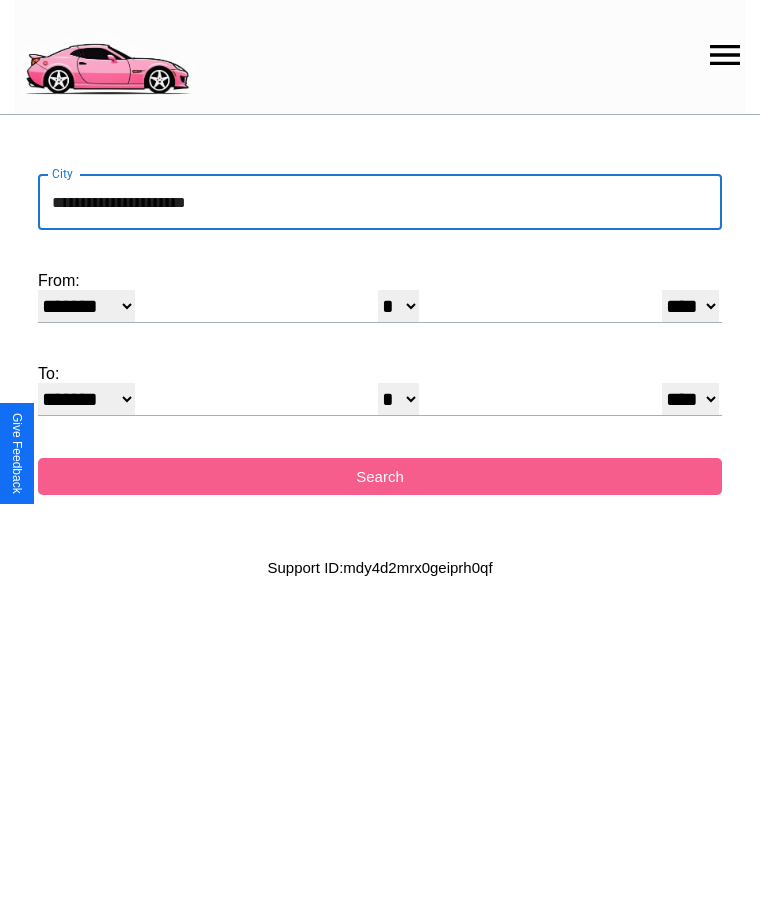type on "**********" 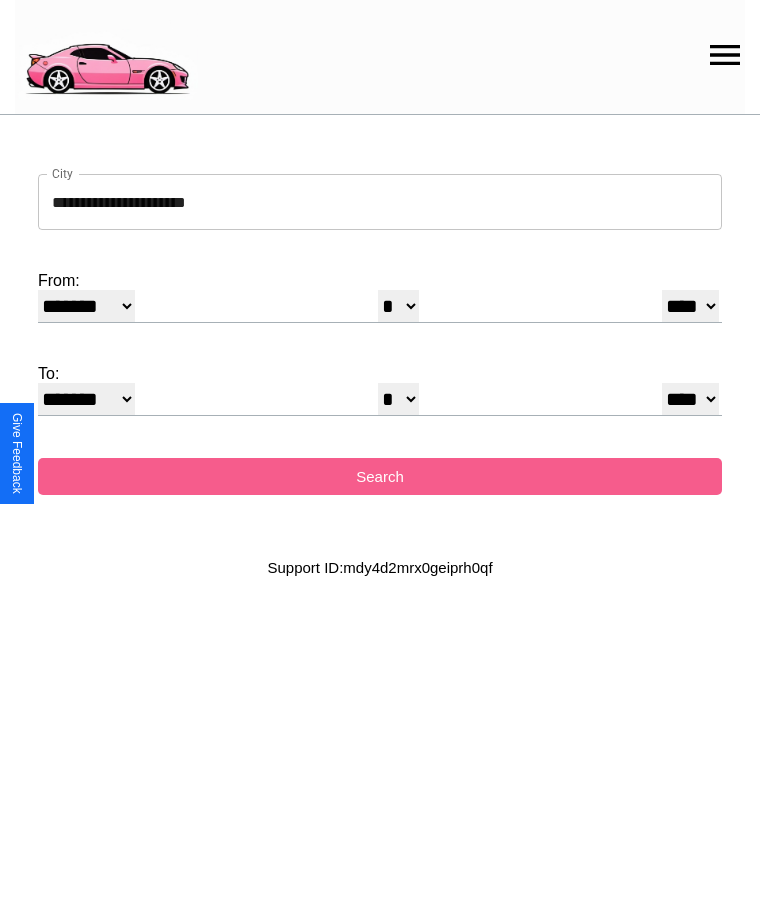 click on "******* ******** ***** ***** *** **** **** ****** ********* ******* ******** ********" at bounding box center [86, 306] 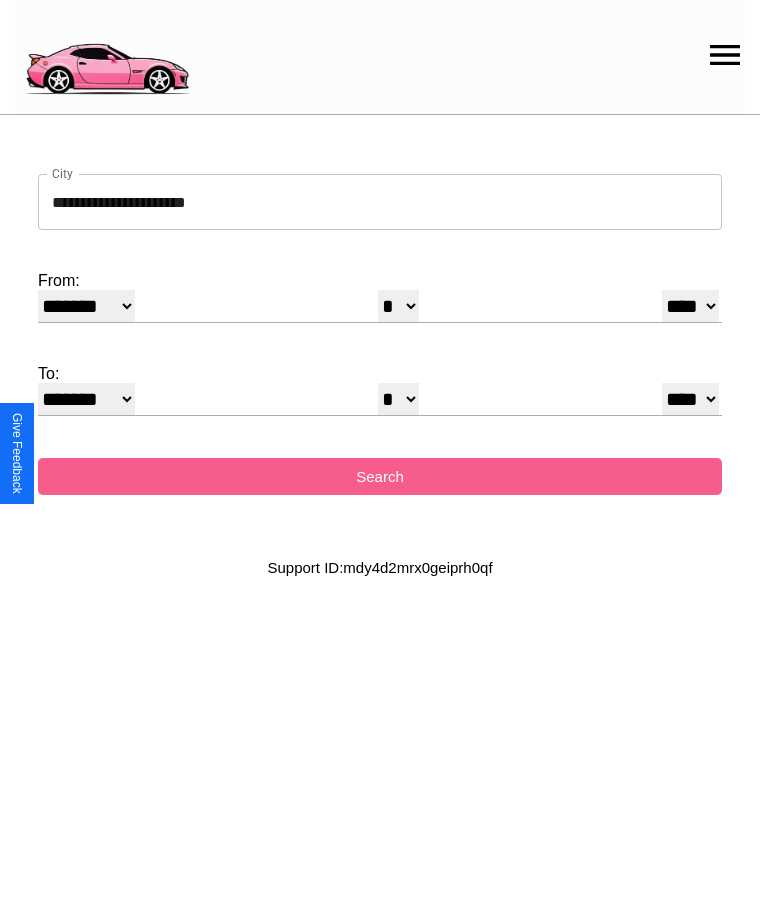 select on "*" 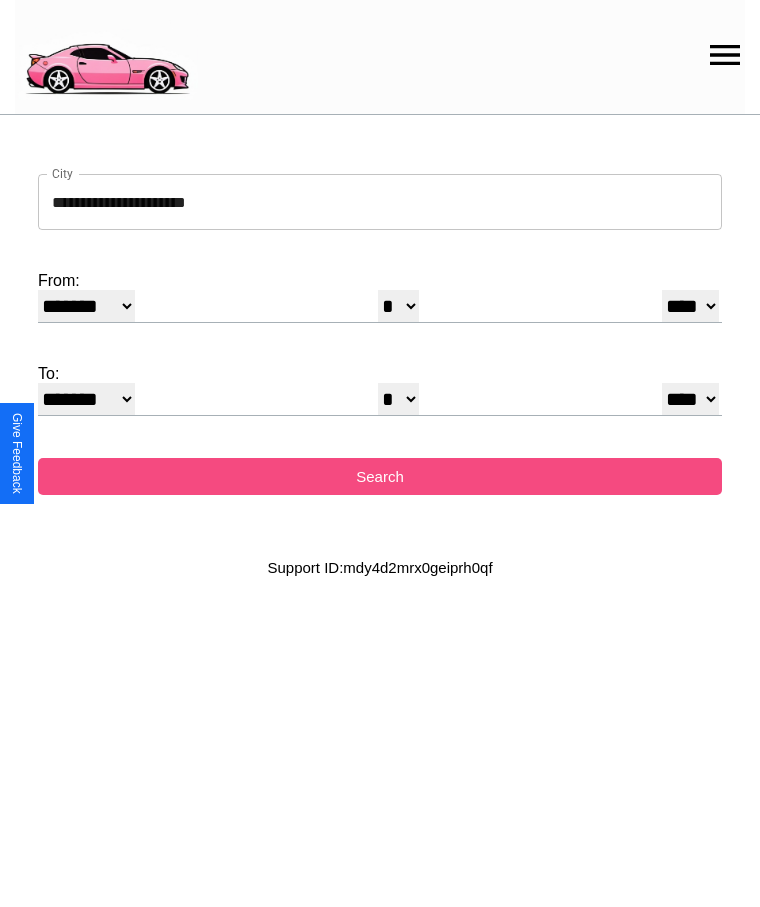 click on "Search" at bounding box center [380, 476] 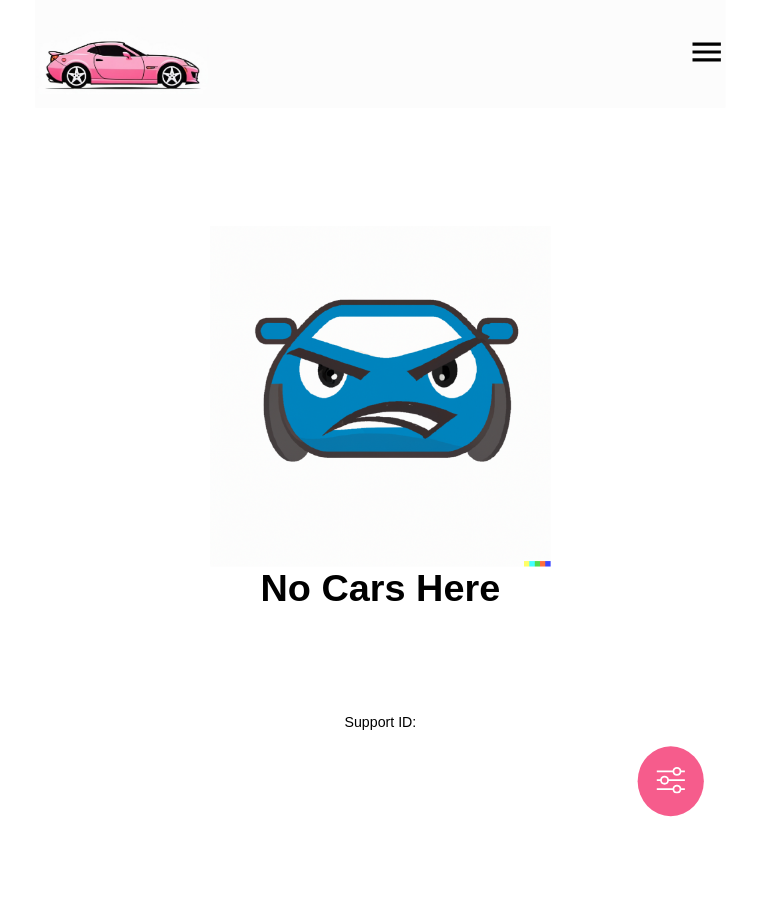 scroll, scrollTop: 0, scrollLeft: 0, axis: both 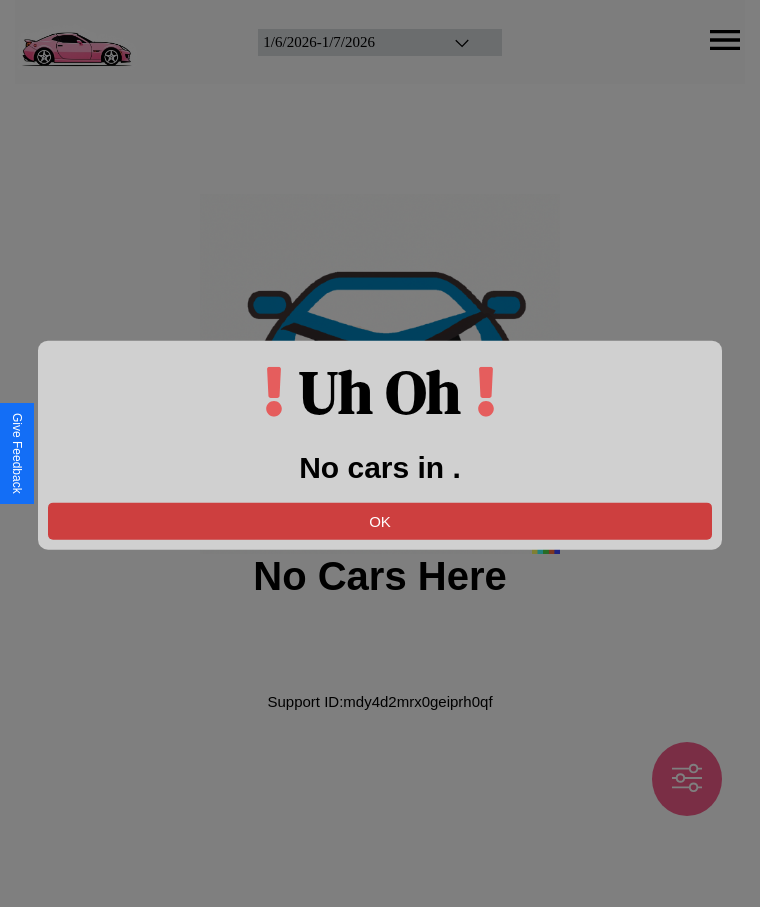 click on "OK" at bounding box center [380, 520] 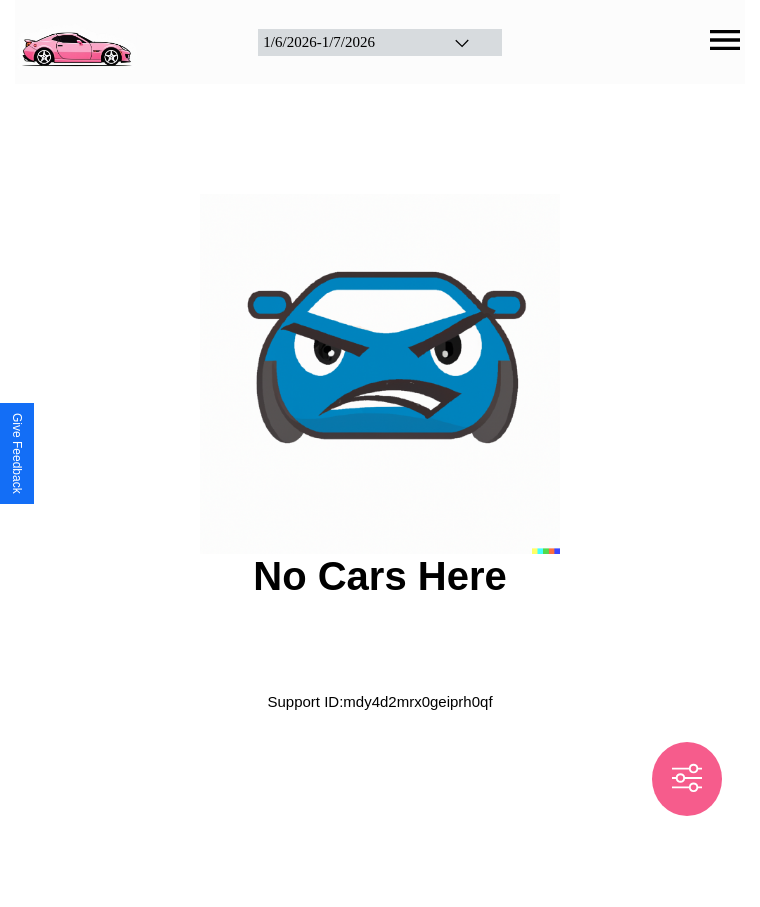 click at bounding box center (76, 40) 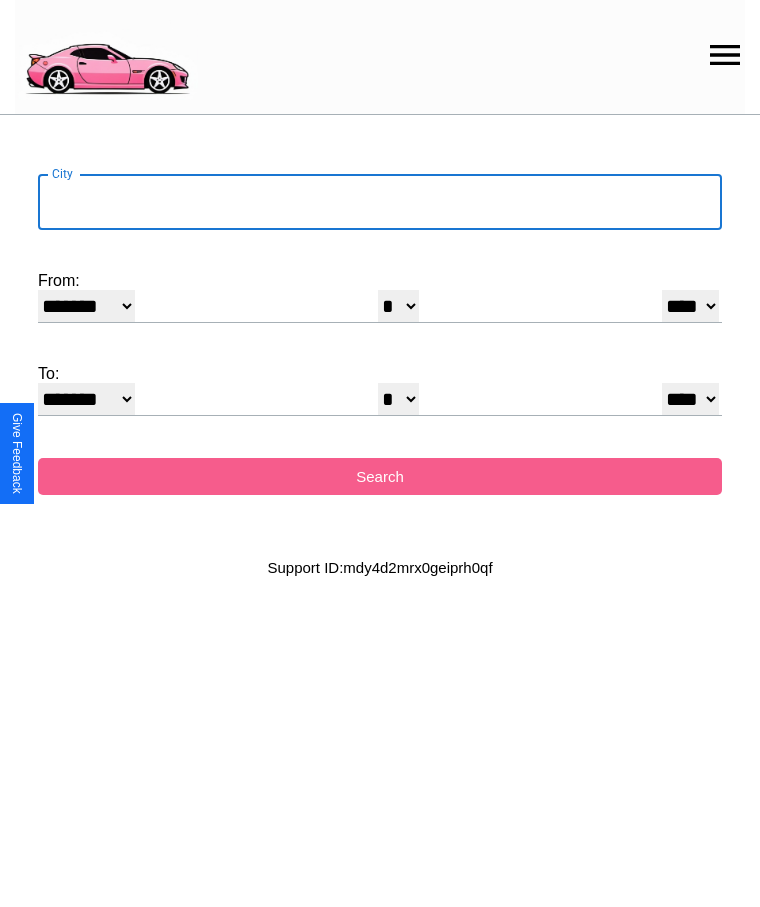 click on "City" at bounding box center (380, 202) 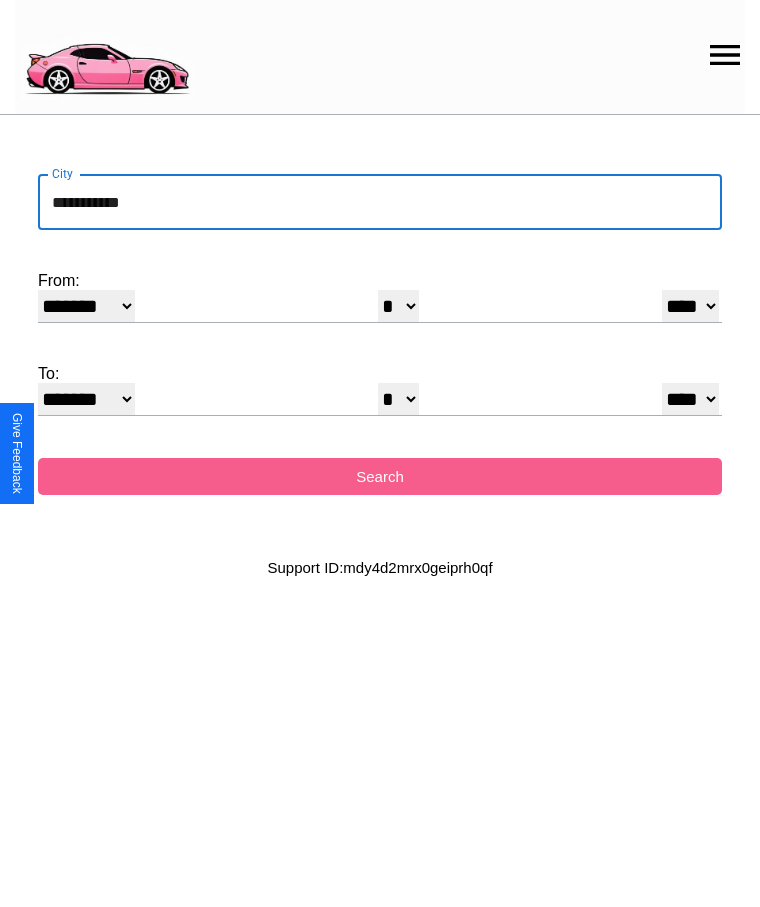 type on "**********" 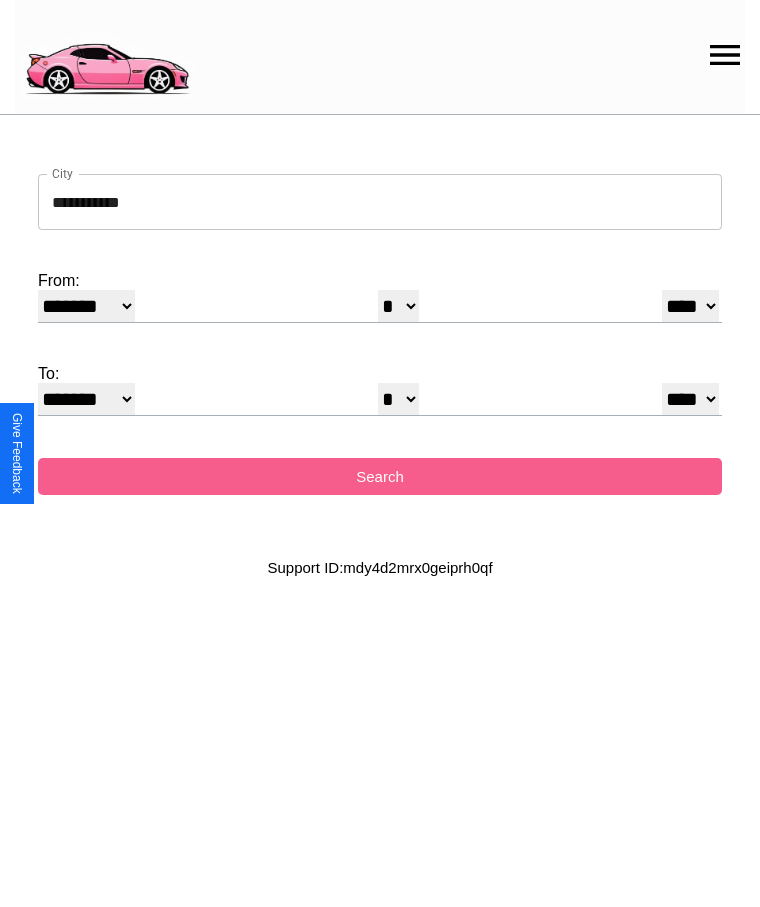 click on "******* ******** ***** ***** *** **** **** ****** ********* ******* ******** ********" at bounding box center (86, 306) 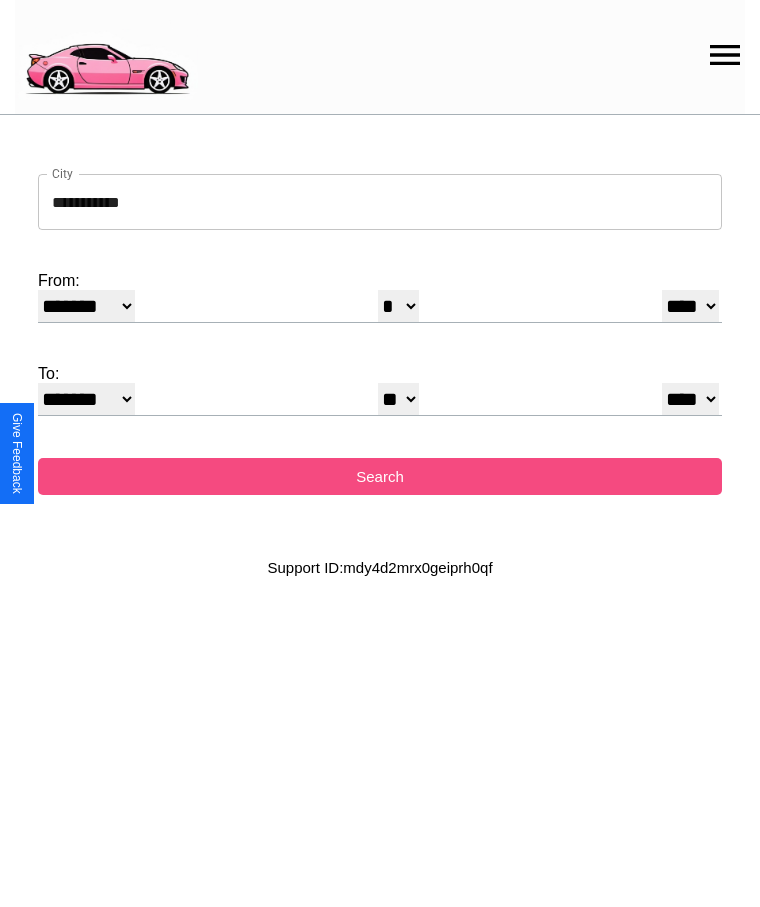 click on "Search" at bounding box center [380, 476] 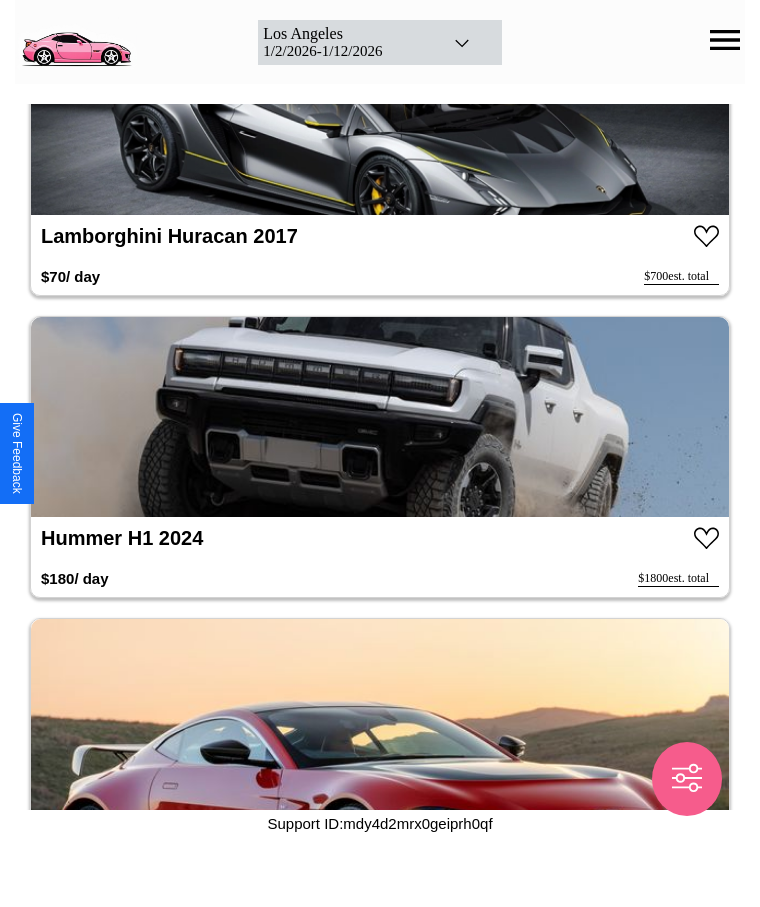 scroll, scrollTop: 5254, scrollLeft: 0, axis: vertical 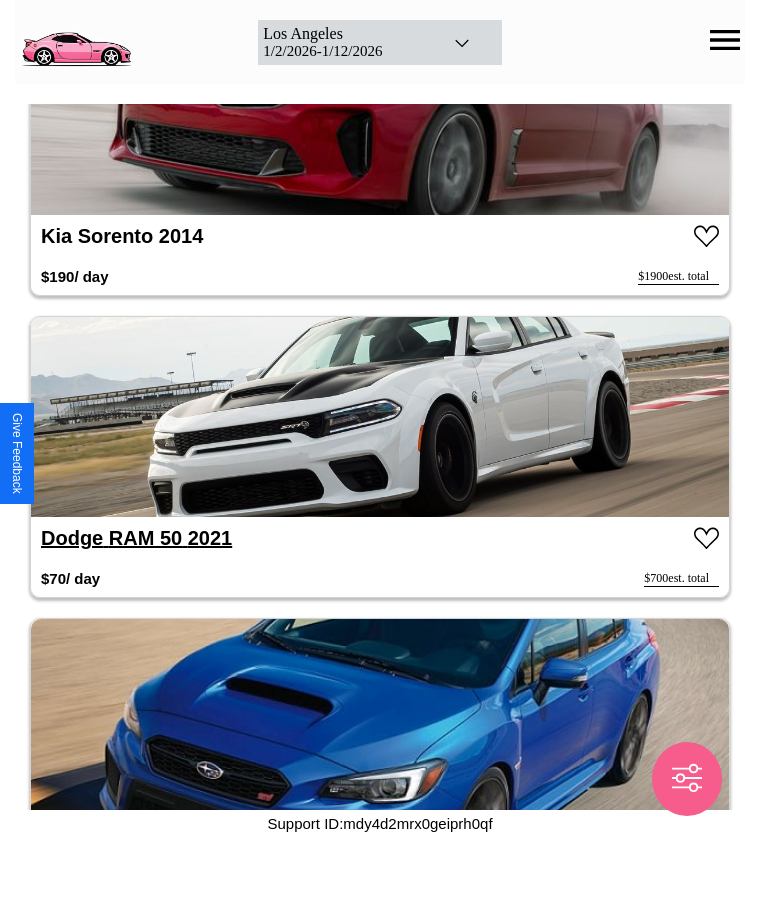 click on "Dodge   RAM 50   2021" at bounding box center [136, 538] 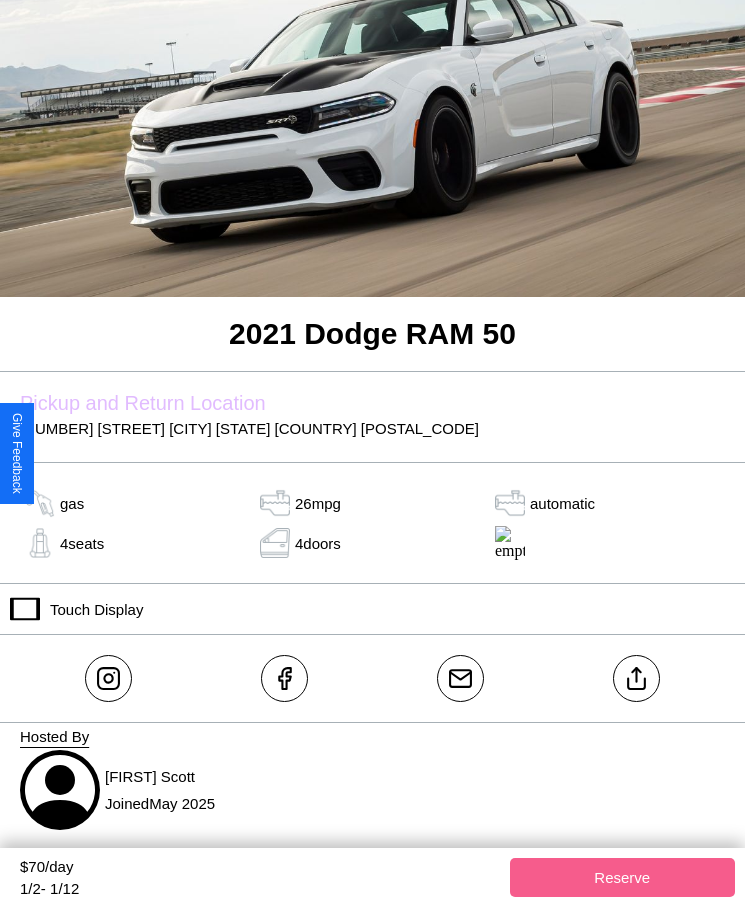 scroll, scrollTop: 159, scrollLeft: 0, axis: vertical 